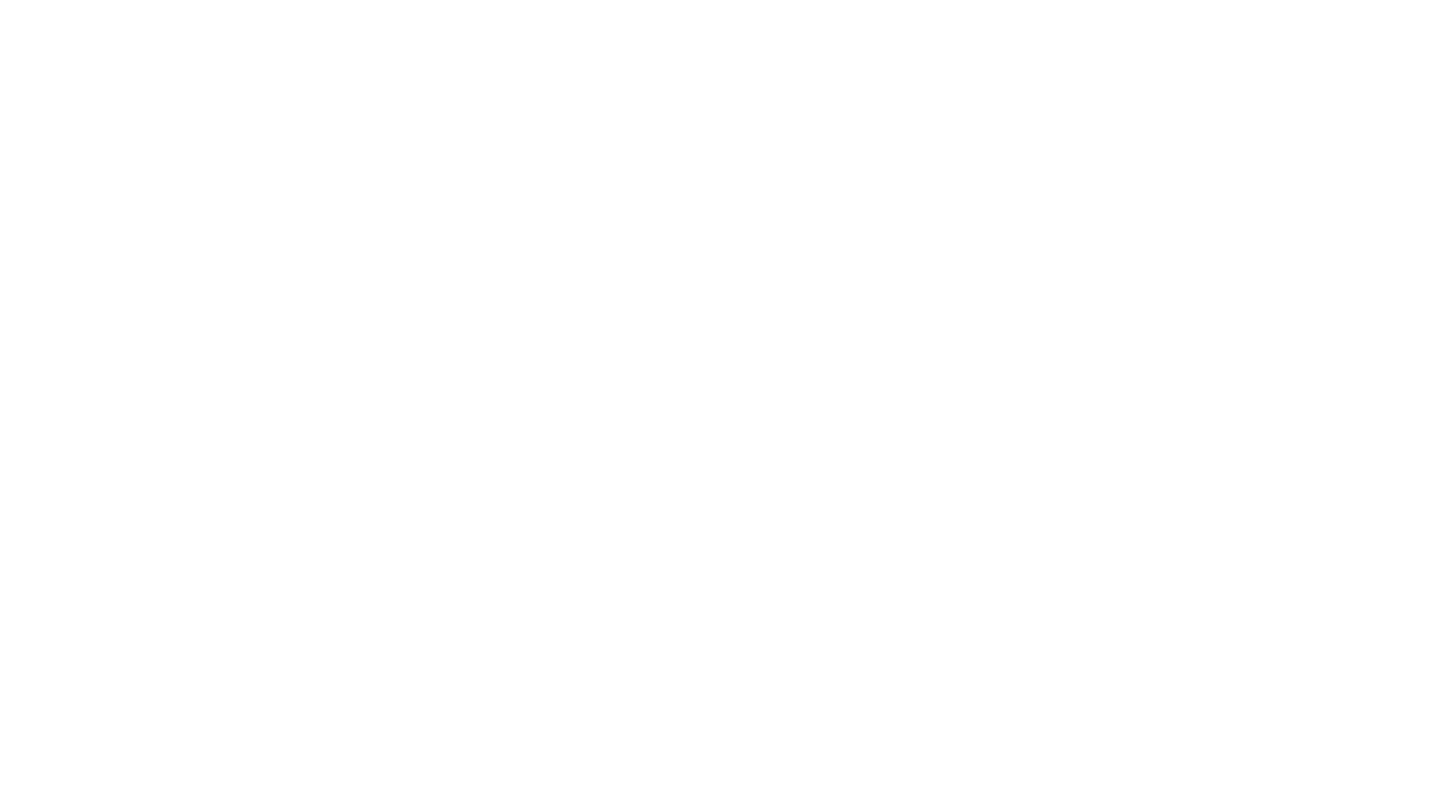 scroll, scrollTop: 0, scrollLeft: 0, axis: both 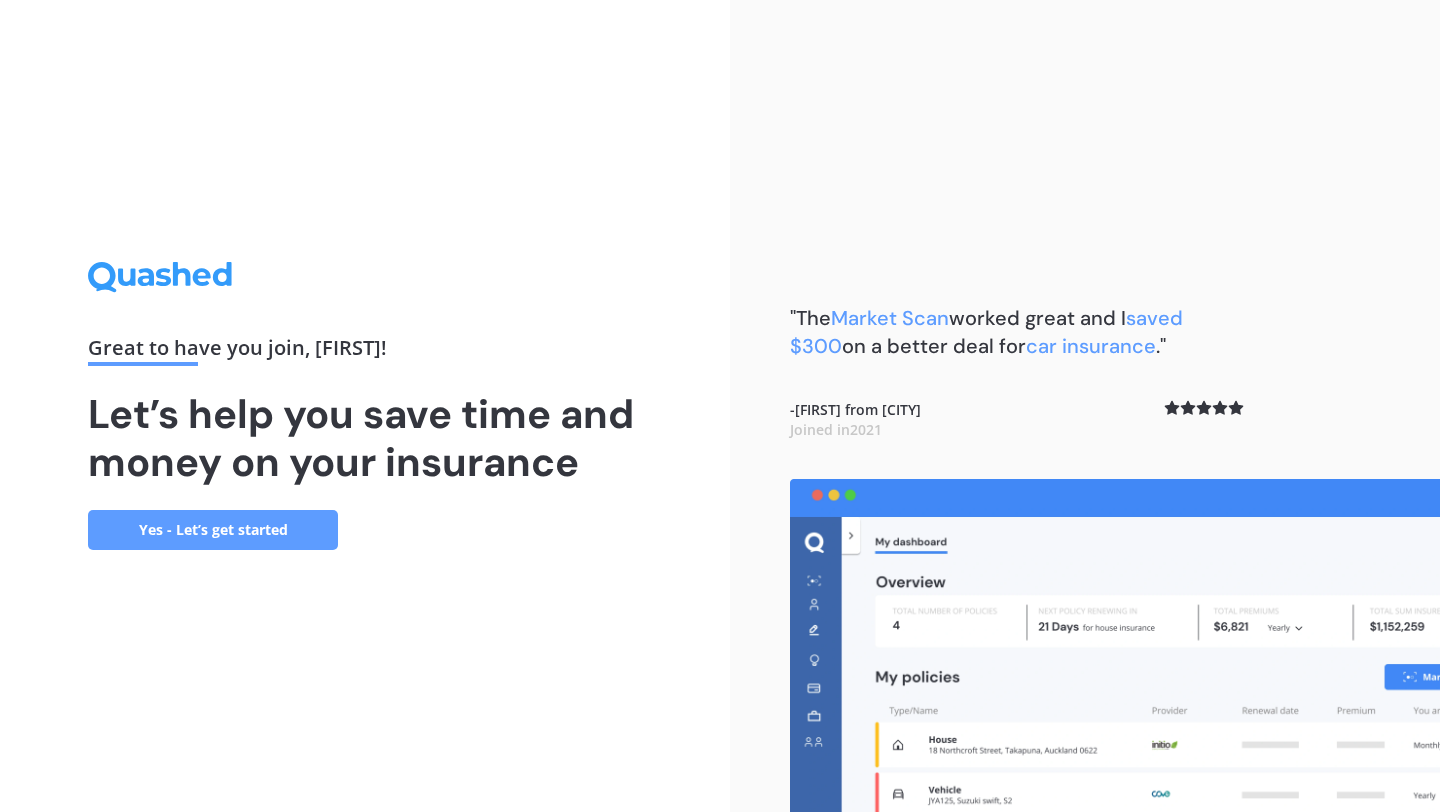 click on "Yes - Let’s get started" at bounding box center (213, 530) 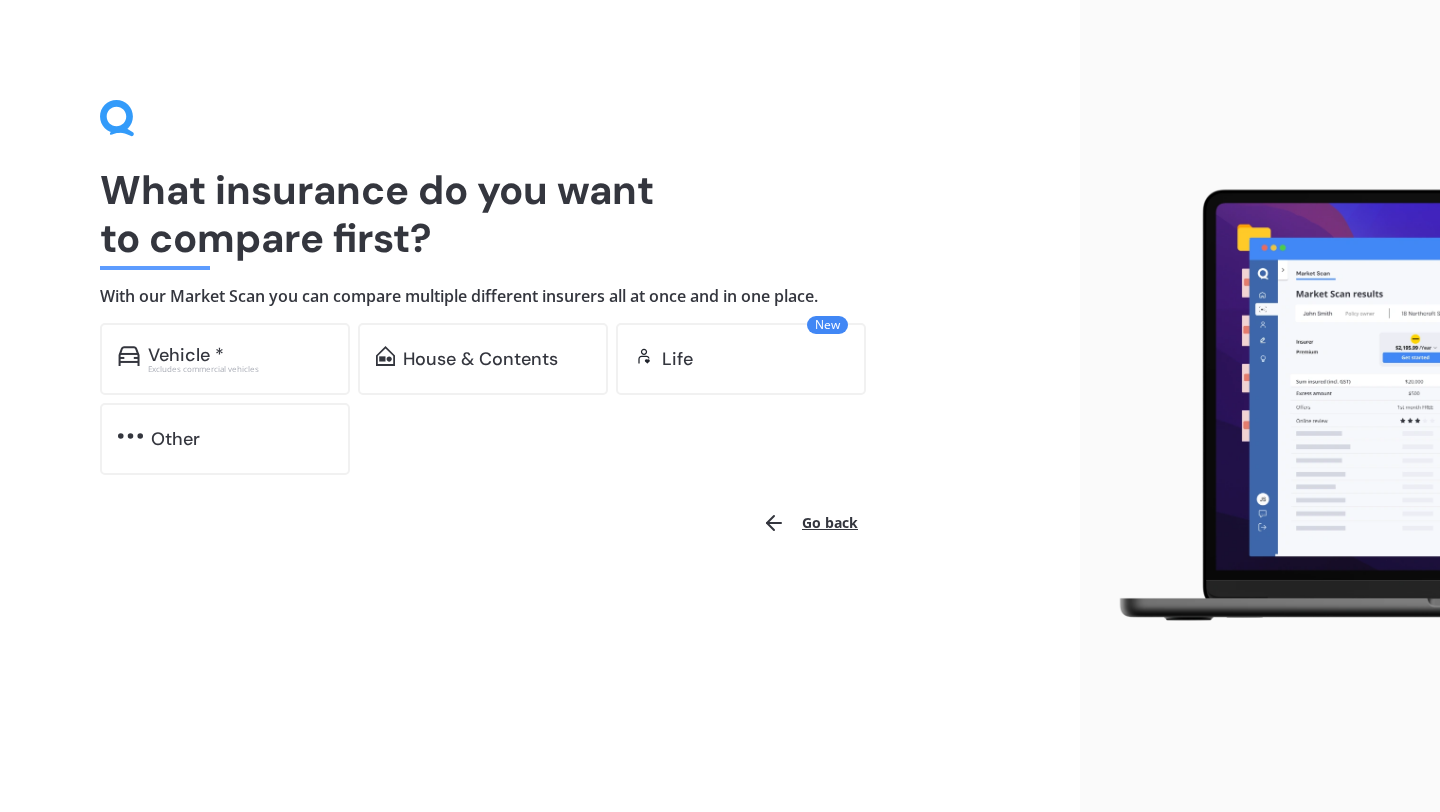 click on "Go back" at bounding box center [485, 523] 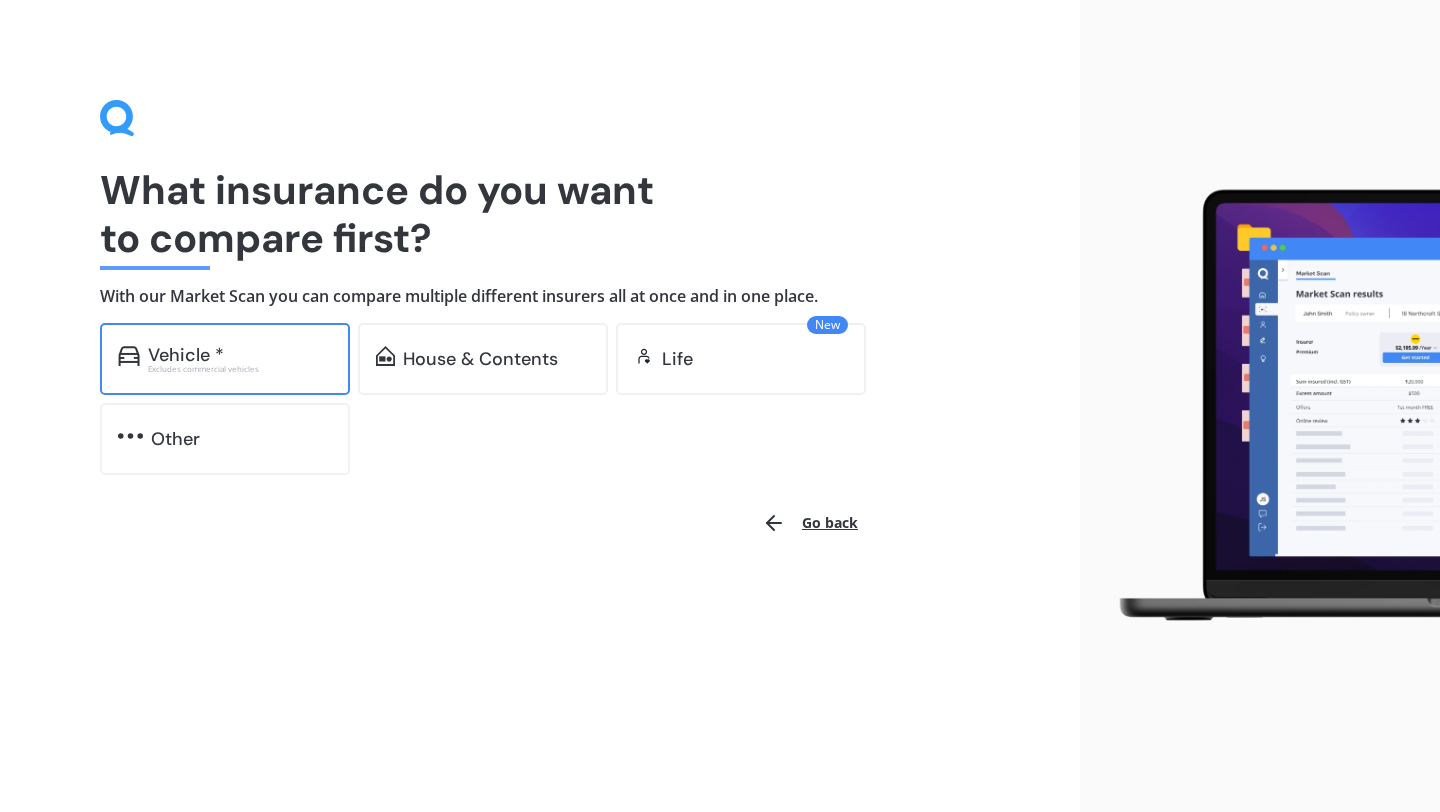click on "Excludes commercial vehicles" at bounding box center (240, 369) 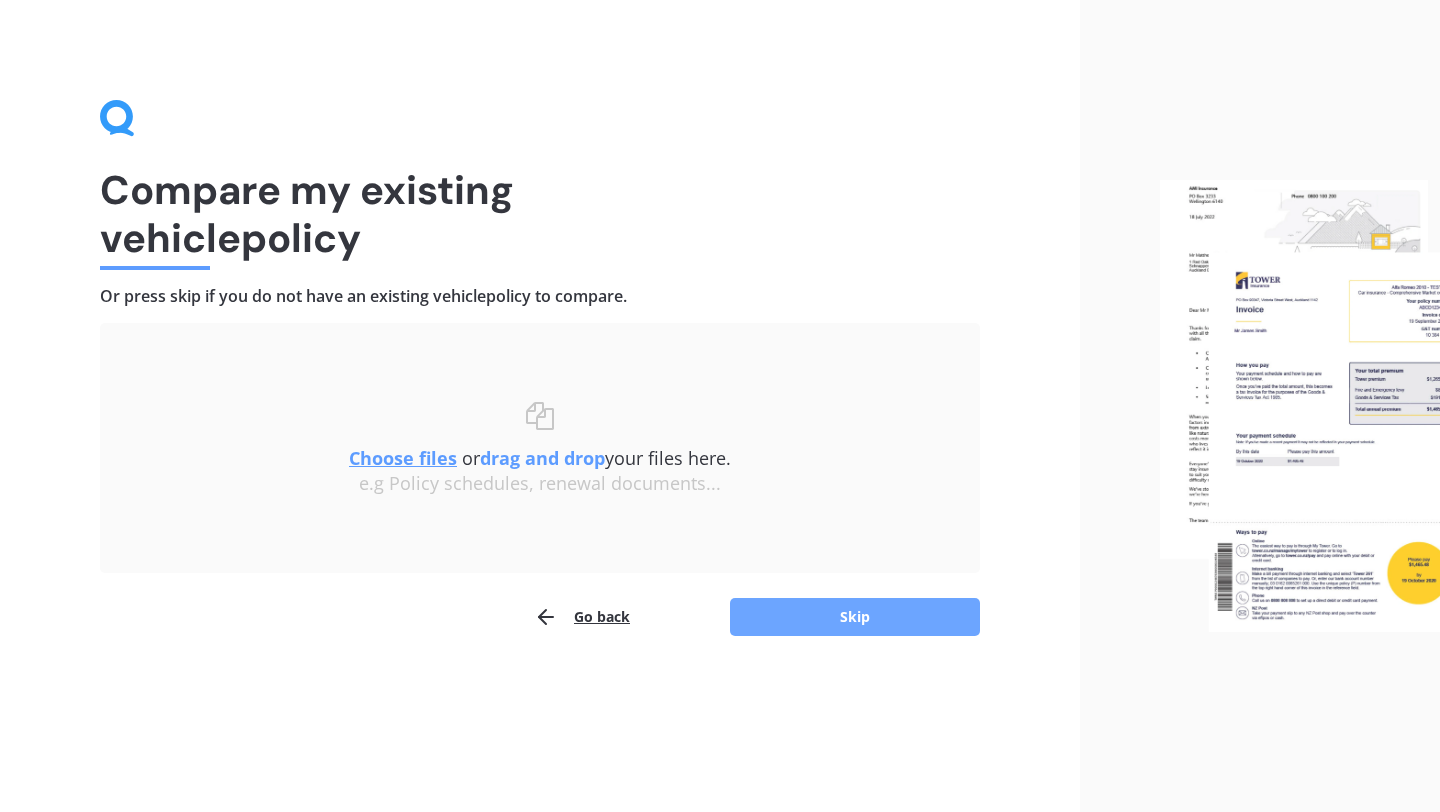 click on "Skip" at bounding box center (855, 617) 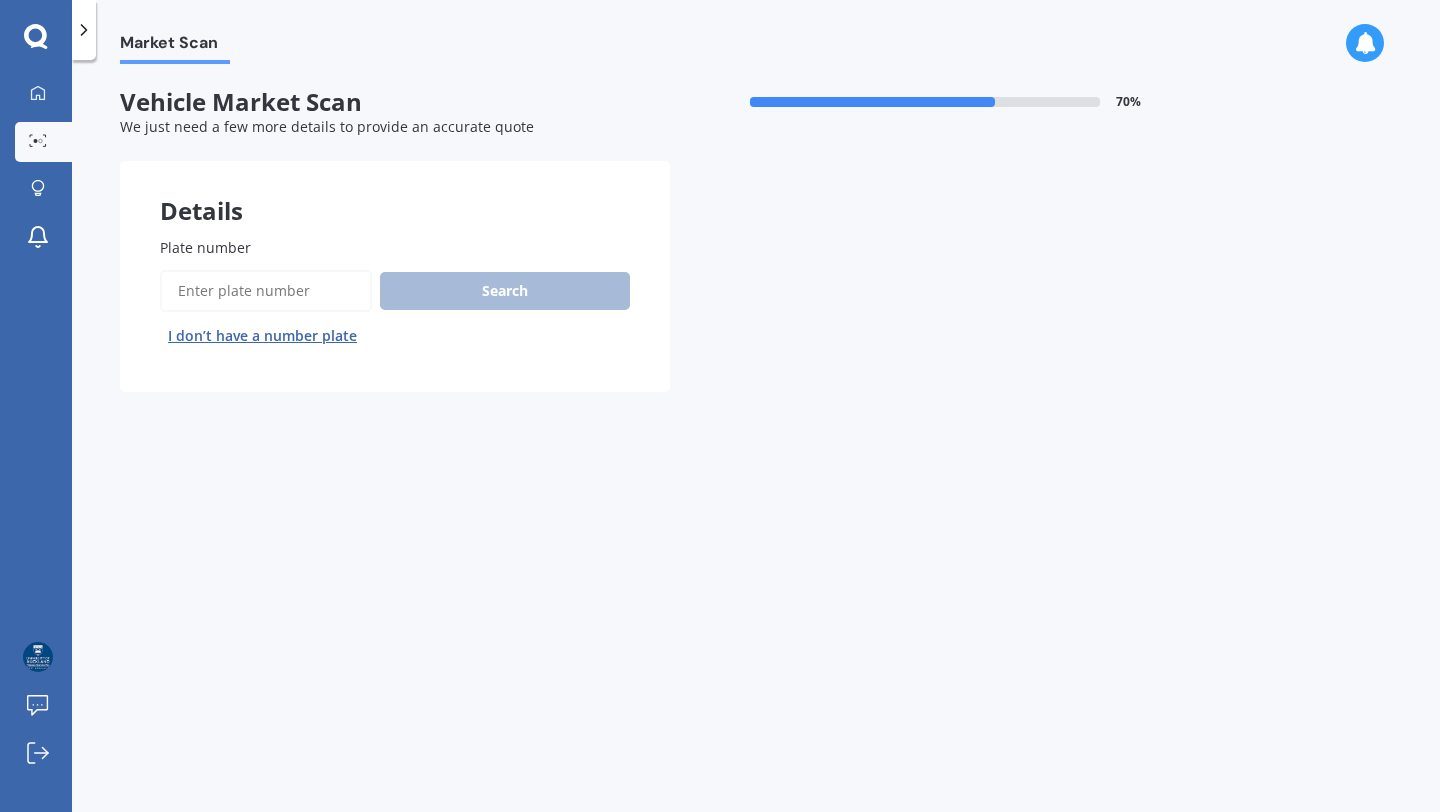 click on "Plate number" at bounding box center [266, 291] 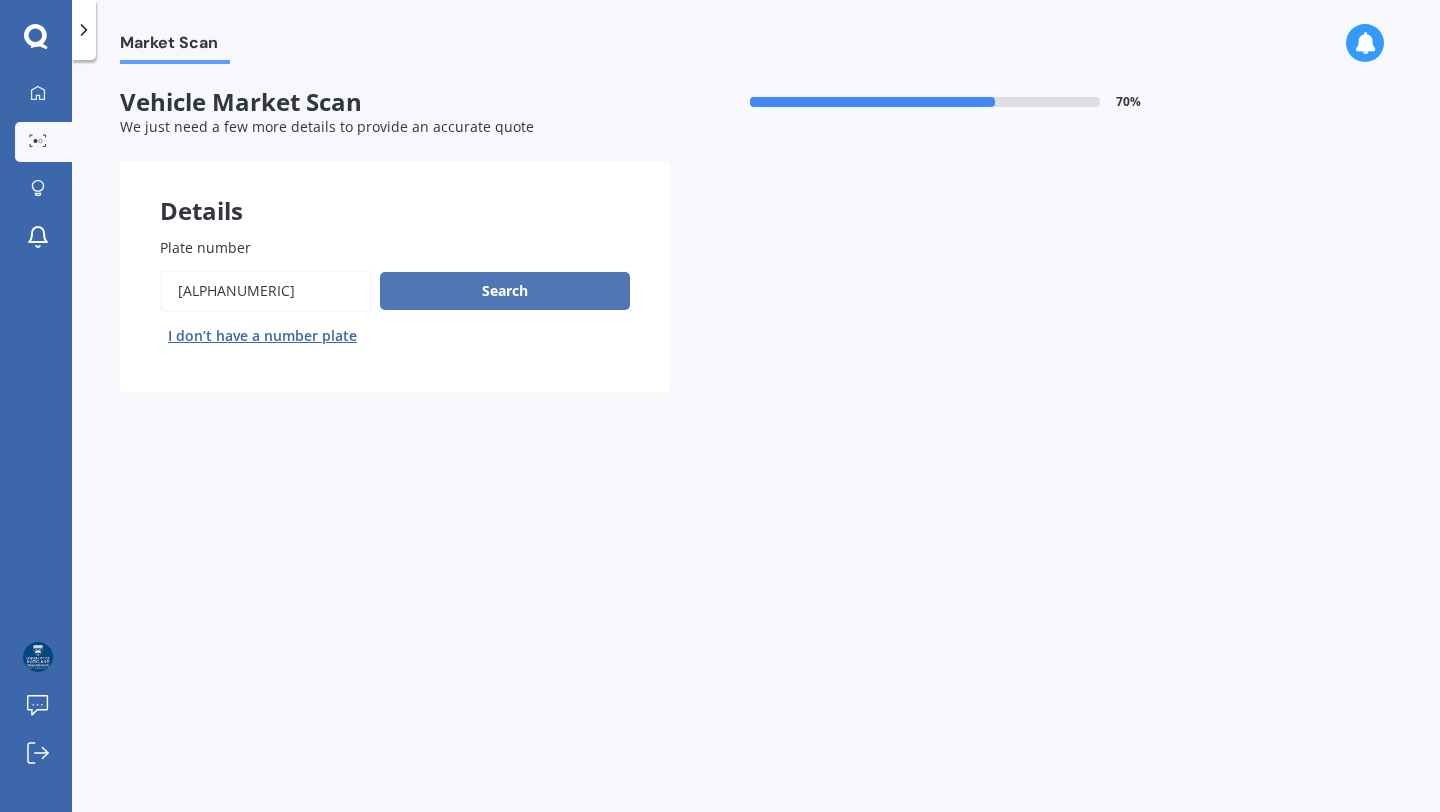 type on "kwm490" 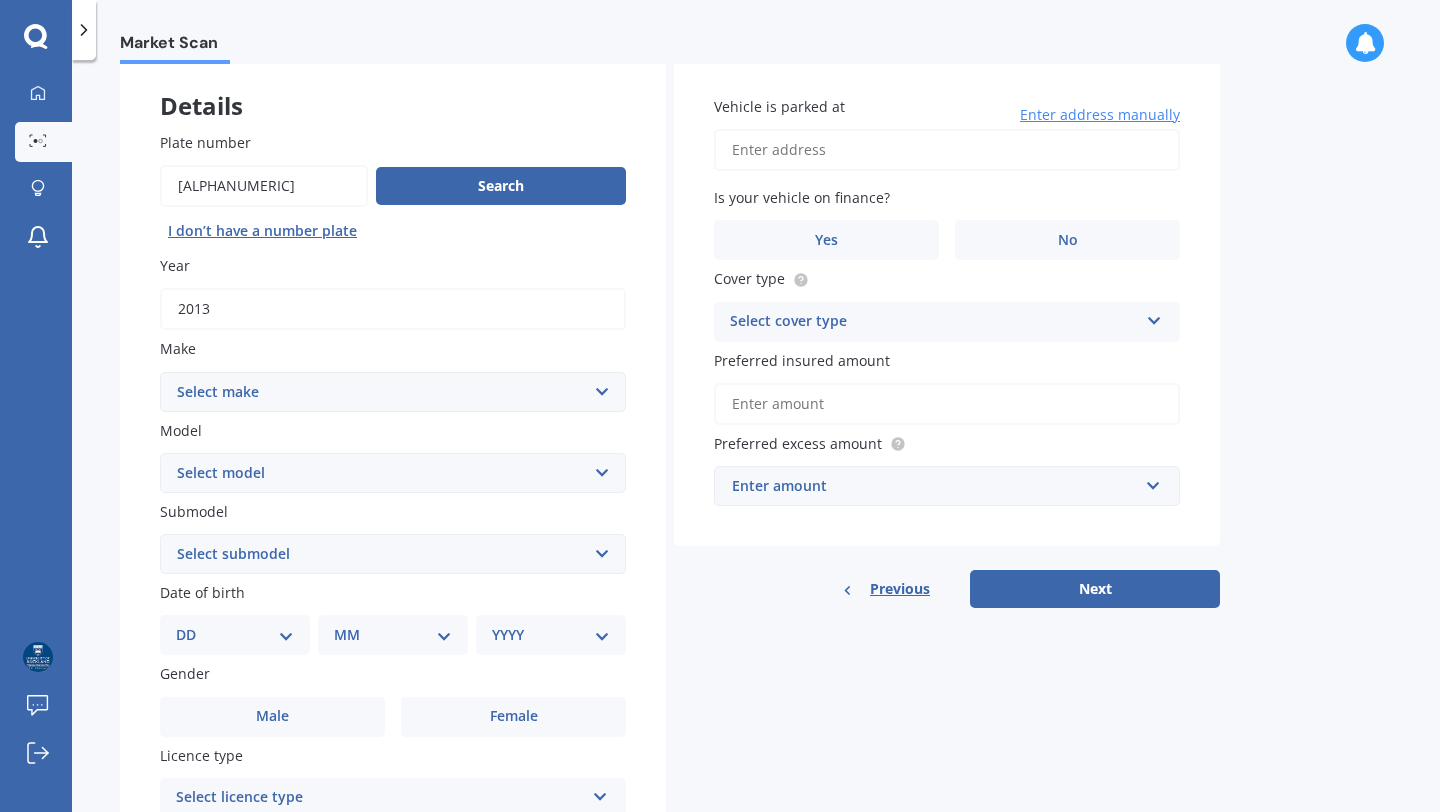 scroll, scrollTop: 115, scrollLeft: 0, axis: vertical 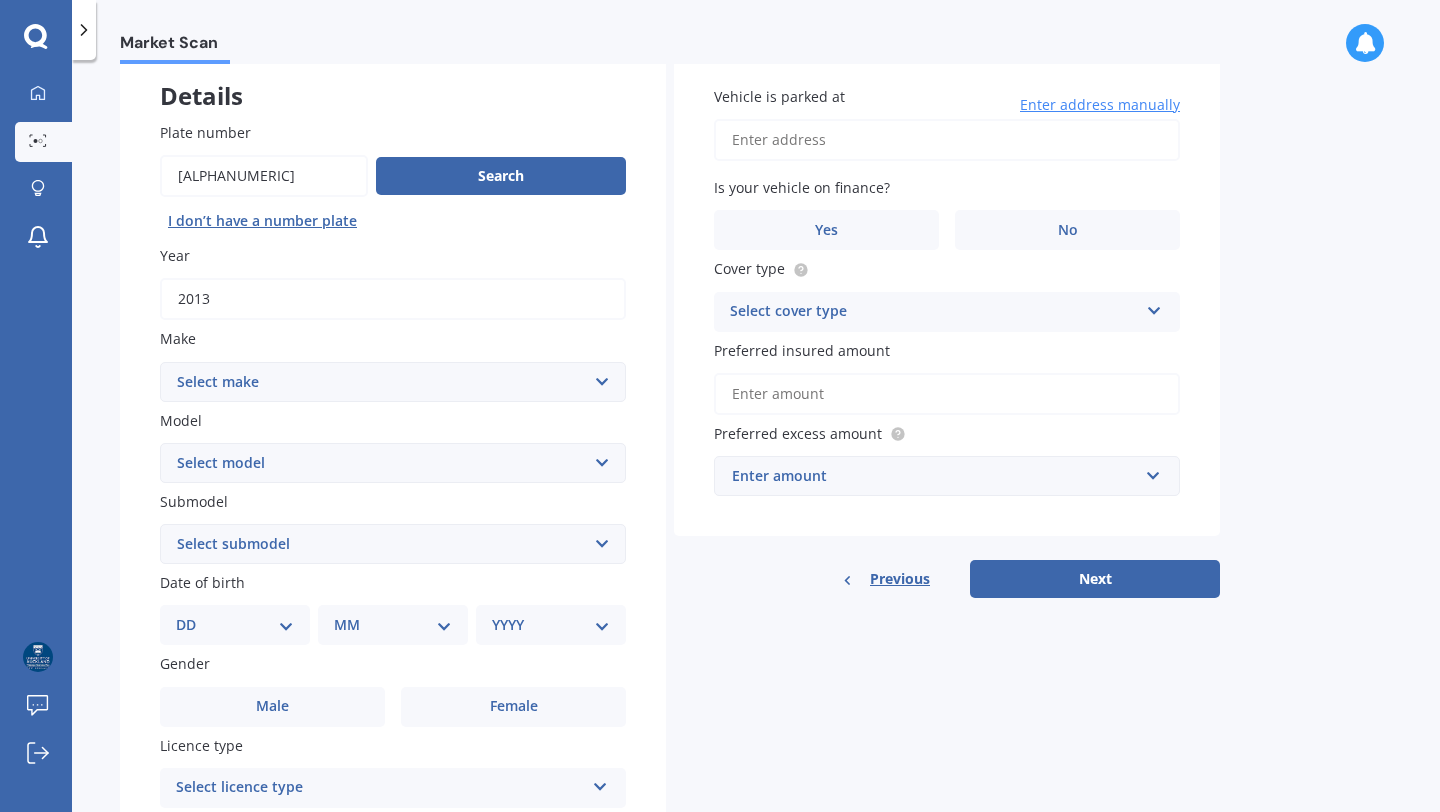 click on "Select make AC ALFA ROMEO ASTON MARTIN AUDI AUSTIN BEDFORD Bentley BMW BYD CADILLAC CAN-AM CHERY CHEVROLET CHRYSLER Citroen CRUISEAIR CUPRA DAEWOO DAIHATSU DAIMLER DAMON DIAHATSU DODGE EXOCET FACTORY FIVE FERRARI FIAT Fiord FLEETWOOD FORD FOTON FRASER GEELY GENESIS GEORGIE BOY GMC GREAT WALL GWM HAVAL HILLMAN HINO HOLDEN HOLIDAY RAMBLER HONDA HUMMER HYUNDAI INFINITI ISUZU IVECO JAC JAECOO JAGUAR JEEP KGM KIA LADA LAMBORGHINI LANCIA LANDROVER LDV LEAPMOTOR LEXUS LINCOLN LOTUS LUNAR M.G M.G. MAHINDRA MASERATI MAZDA MCLAREN MERCEDES AMG Mercedes Benz MERCEDES-AMG MERCURY MINI Mitsubishi MORGAN MORRIS NEWMAR Nissan OMODA OPEL OXFORD PEUGEOT Plymouth Polestar PONTIAC PORSCHE PROTON RAM Range Rover Rayne RENAULT ROLLS ROYCE ROVER SAAB SATURN SEAT SHELBY SKODA SMART SSANGYONG SUBARU SUZUKI TATA TESLA TIFFIN Toyota TRIUMPH TVR Vauxhall VOLKSWAGEN VOLVO WESTFIELD WINNEBAGO ZX" at bounding box center [393, 382] 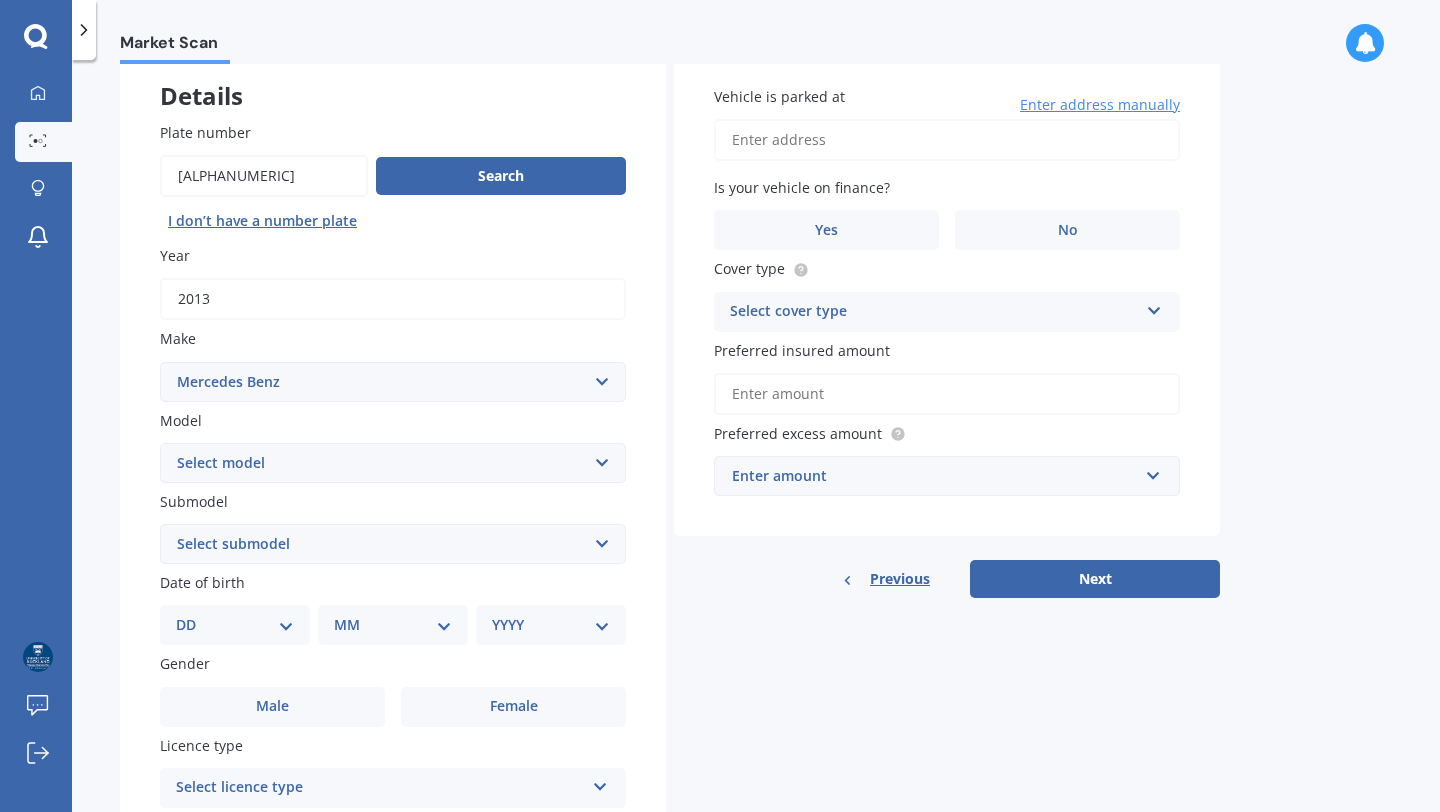 click on "Select model 190 200 220 230 240 250 260 280 300 320 350 380 400 420 450 500 550 560 600 A140 A160 A170 A180 A190 A200 A250 Auto Sleeper B C C200 C300 C320 C63 CL CLA CLC CLK CLS E E-CLASS EQA250 EQC400 G Professional G300 G350 G63 GL GL350 GLA GLB GLC GLC - Class GLE GLS GLS400 GLS500 GLS600 M-Class Maybach S600 Maybach S650 Maybach S680 MB ML R S SL SLK Sprinter Ultima V-Class Vaneo Viano Vito X-Class" at bounding box center (393, 463) 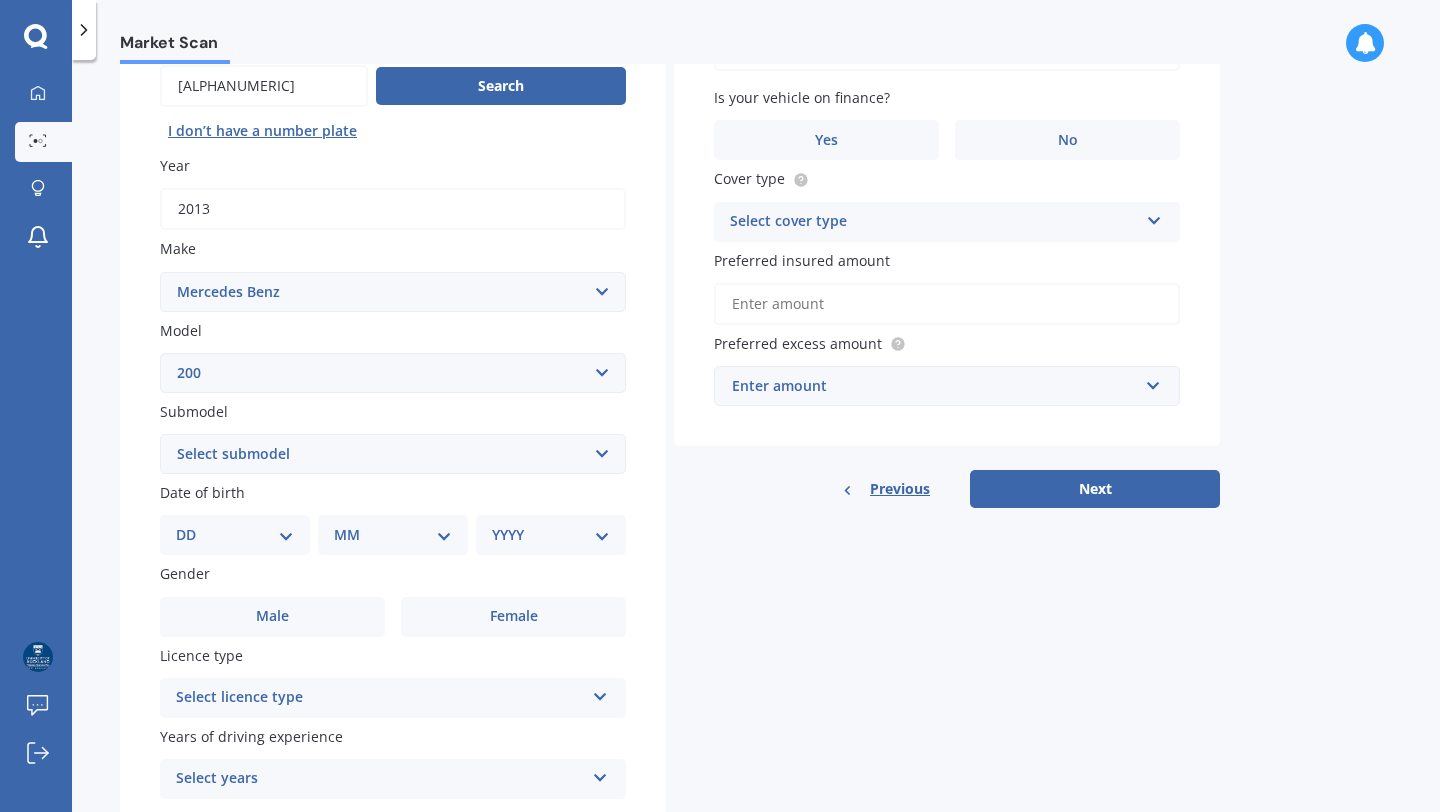 click on "Select submodel (All) D" at bounding box center (393, 454) 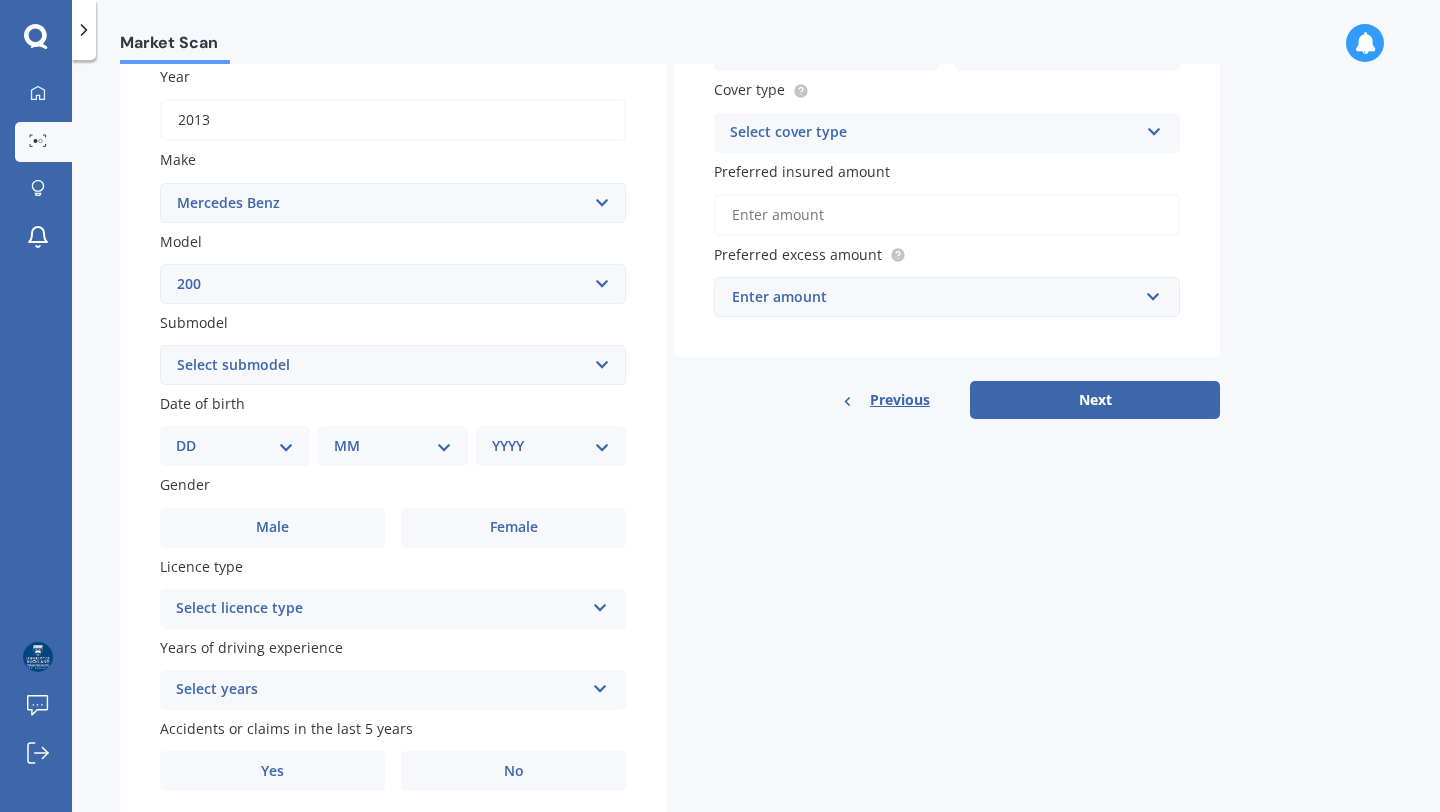 scroll, scrollTop: 318, scrollLeft: 0, axis: vertical 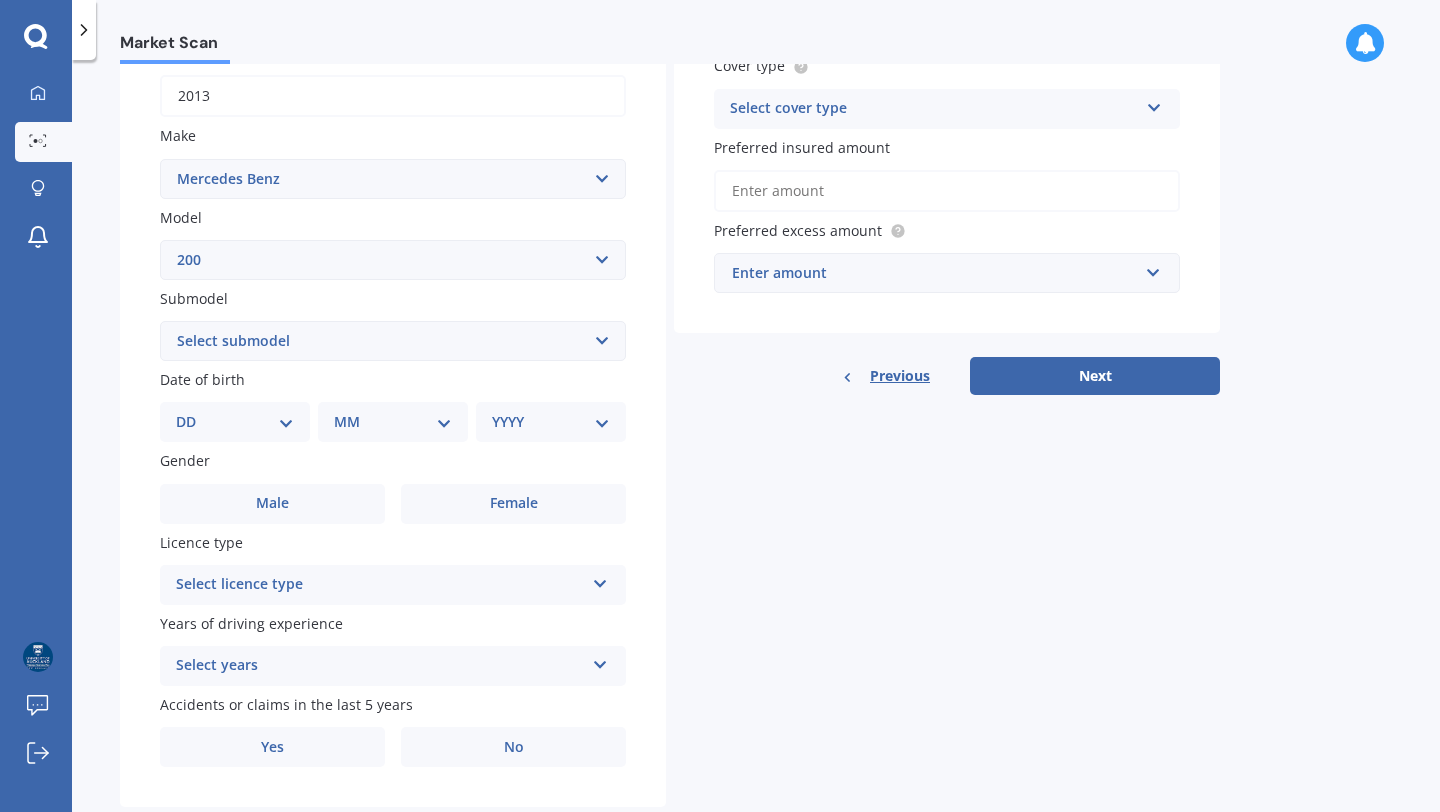 click on "DD 01 02 03 04 05 06 07 08 09 10 11 12 13 14 15 16 17 18 19 20 21 22 23 24 25 26 27 28 29 30 31" at bounding box center [235, 422] 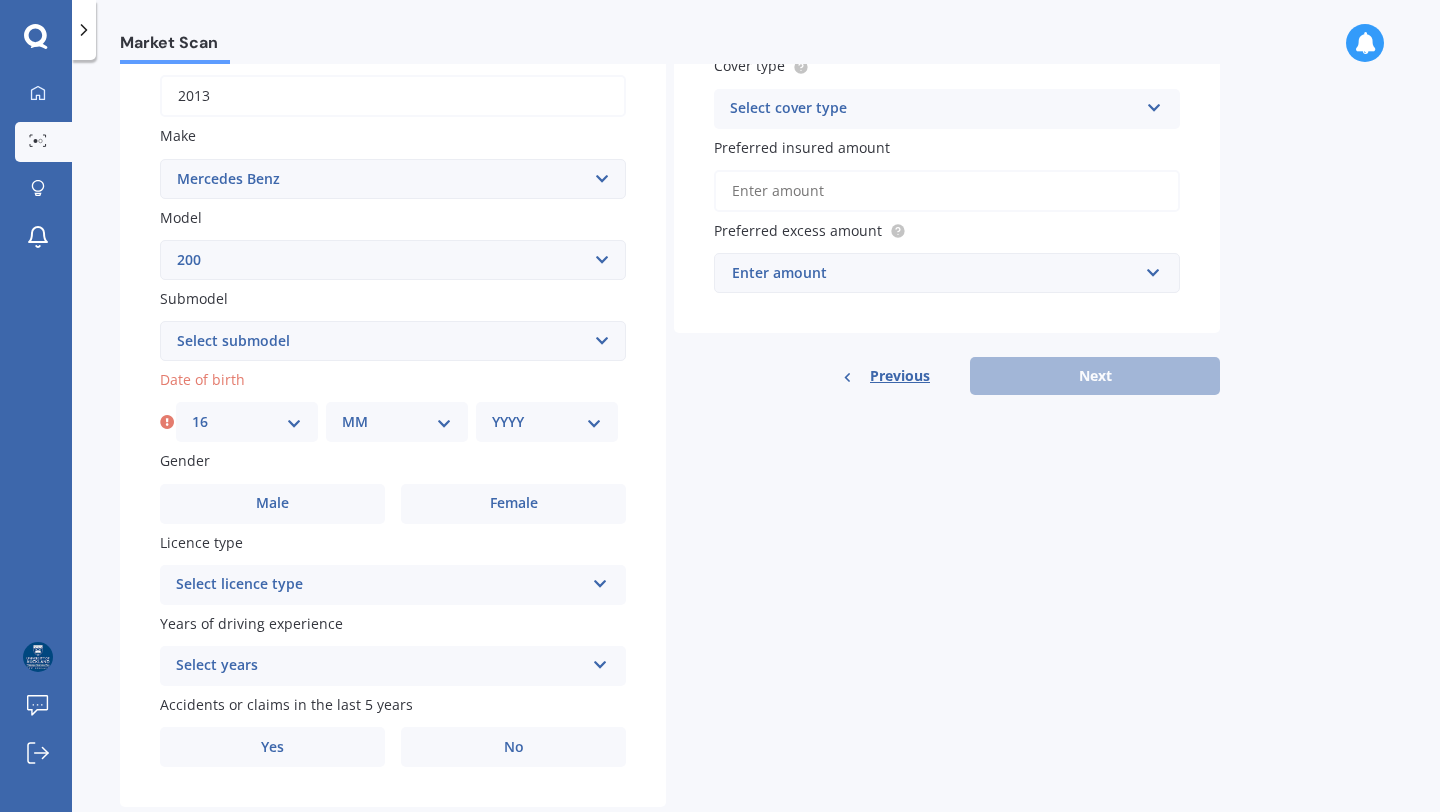 click on "MM 01 02 03 04 05 06 07 08 09 10 11 12" at bounding box center (397, 422) 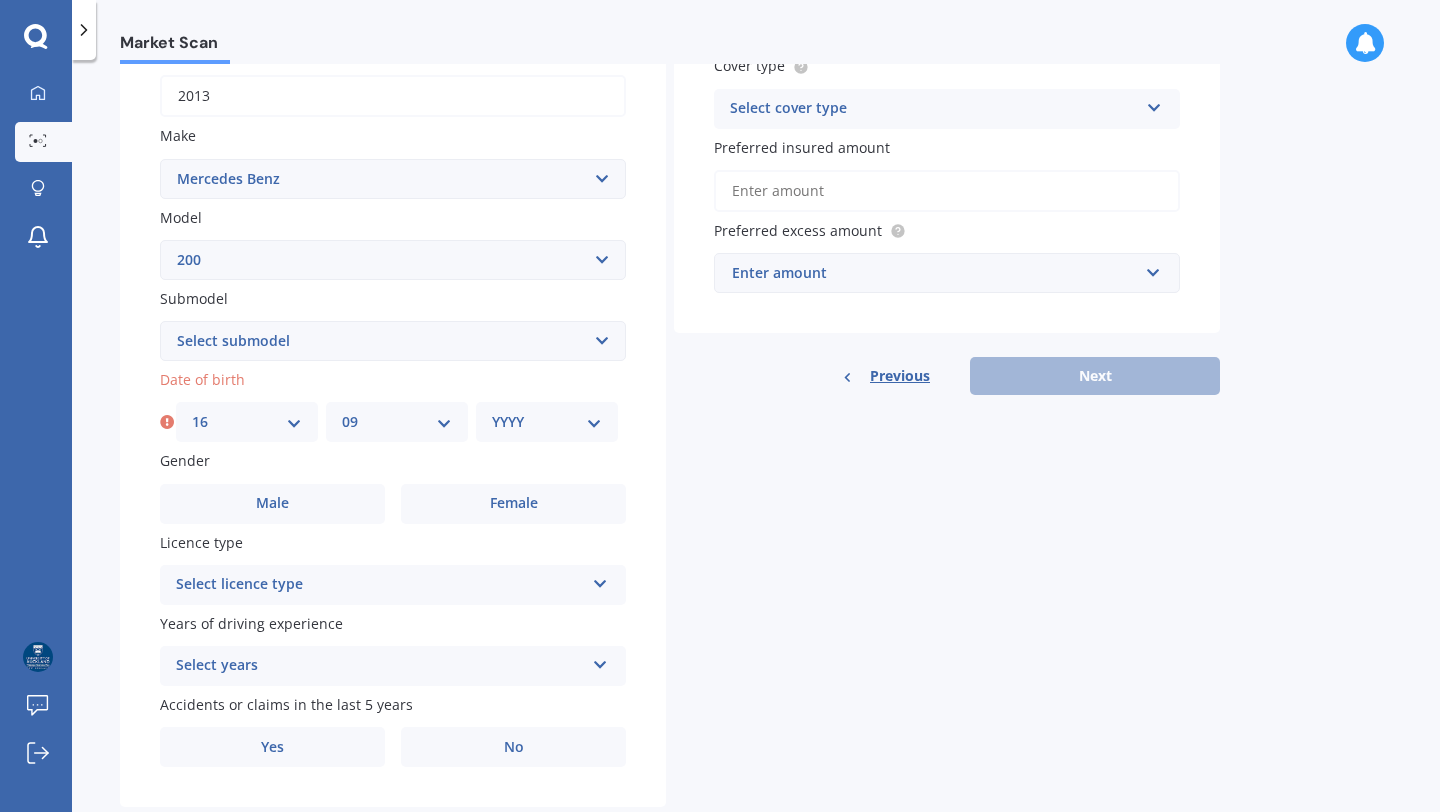 click on "YYYY 2025 2024 2023 2022 2021 2020 2019 2018 2017 2016 2015 2014 2013 2012 2011 2010 2009 2008 2007 2006 2005 2004 2003 2002 2001 2000 1999 1998 1997 1996 1995 1994 1993 1992 1991 1990 1989 1988 1987 1986 1985 1984 1983 1982 1981 1980 1979 1978 1977 1976 1975 1974 1973 1972 1971 1970 1969 1968 1967 1966 1965 1964 1963 1962 1961 1960 1959 1958 1957 1956 1955 1954 1953 1952 1951 1950 1949 1948 1947 1946 1945 1944 1943 1942 1941 1940 1939 1938 1937 1936 1935 1934 1933 1932 1931 1930 1929 1928 1927 1926" at bounding box center [547, 422] 